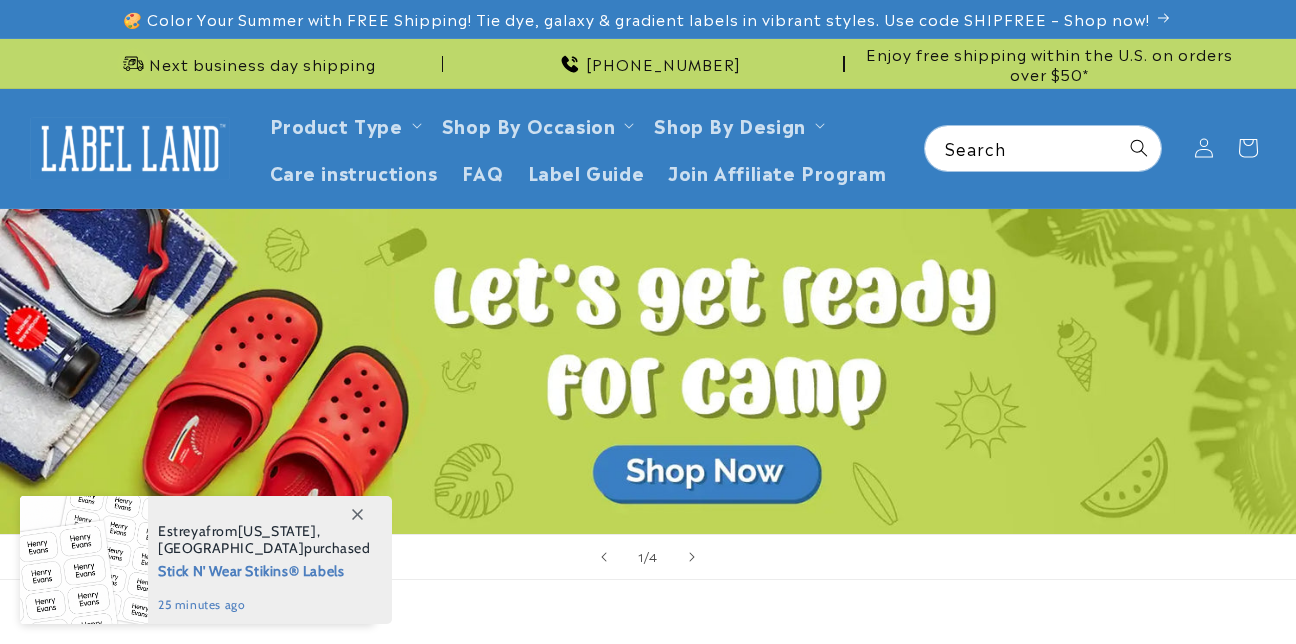 scroll, scrollTop: 0, scrollLeft: 0, axis: both 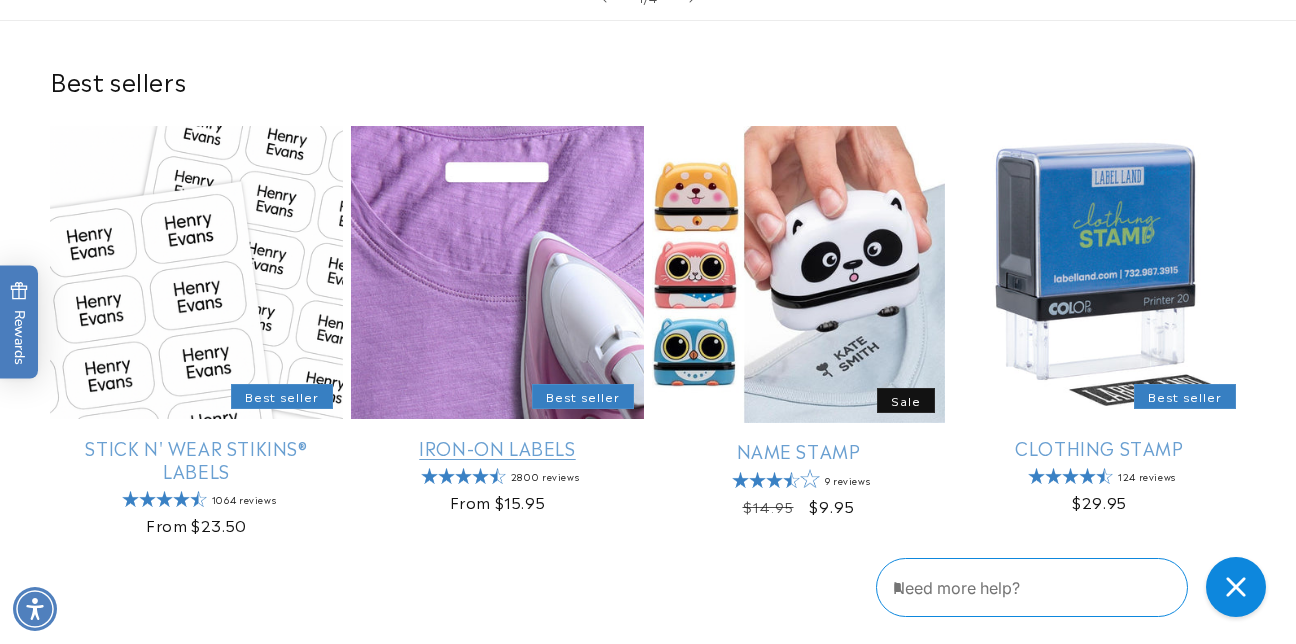 click on "Iron-On Labels" at bounding box center [497, 447] 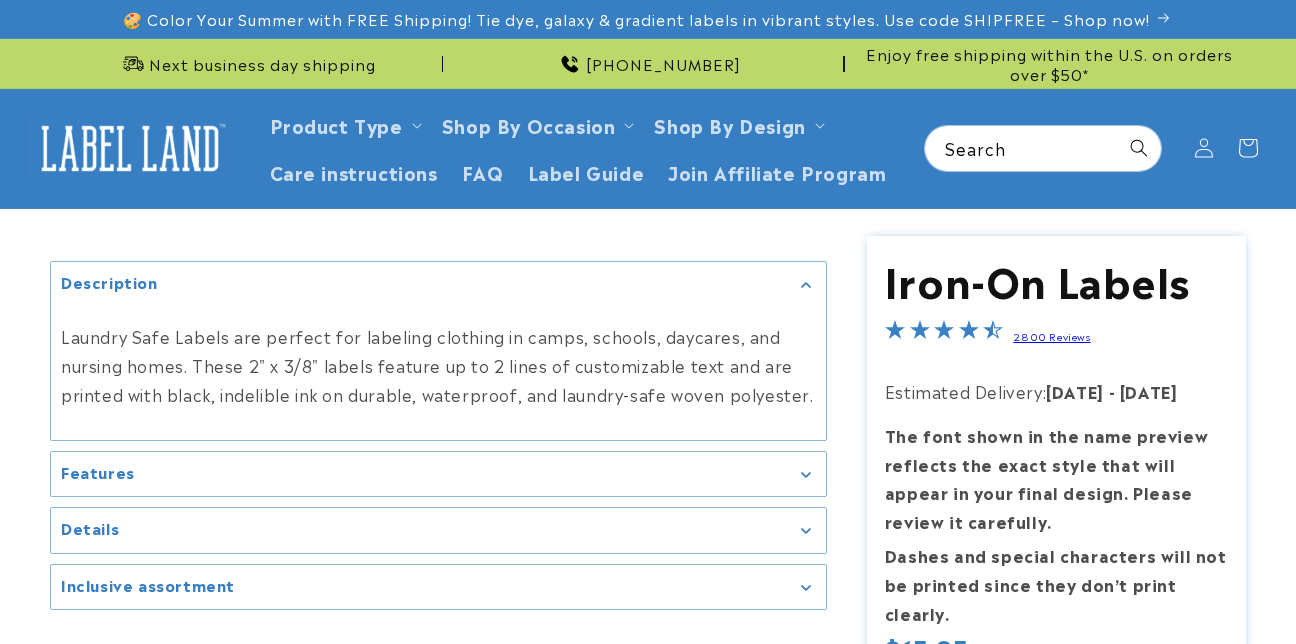 scroll, scrollTop: 0, scrollLeft: 0, axis: both 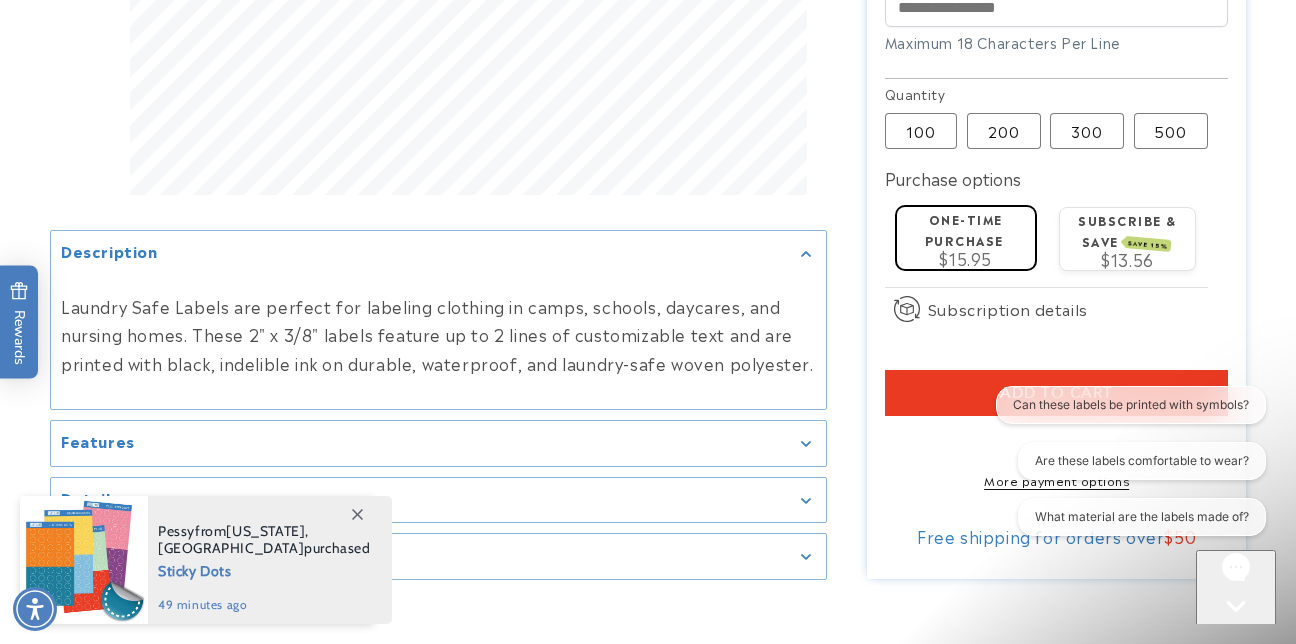 click on "Chat with us" at bounding box center [1236, 624] 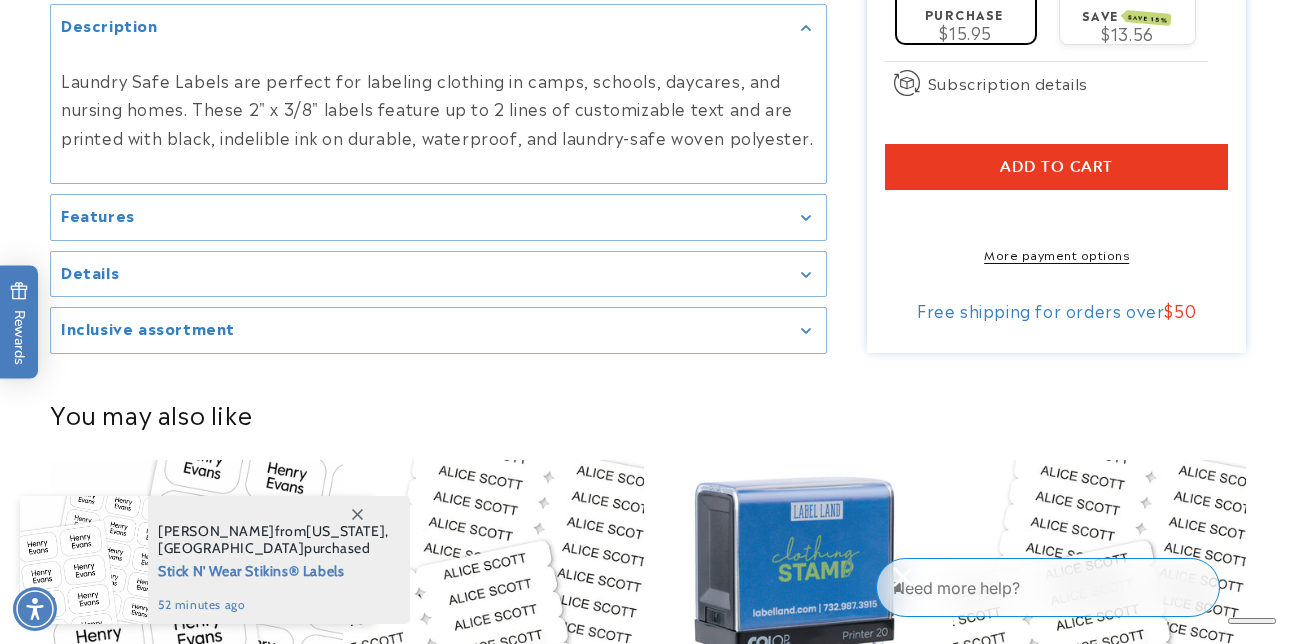 scroll, scrollTop: 1234, scrollLeft: 0, axis: vertical 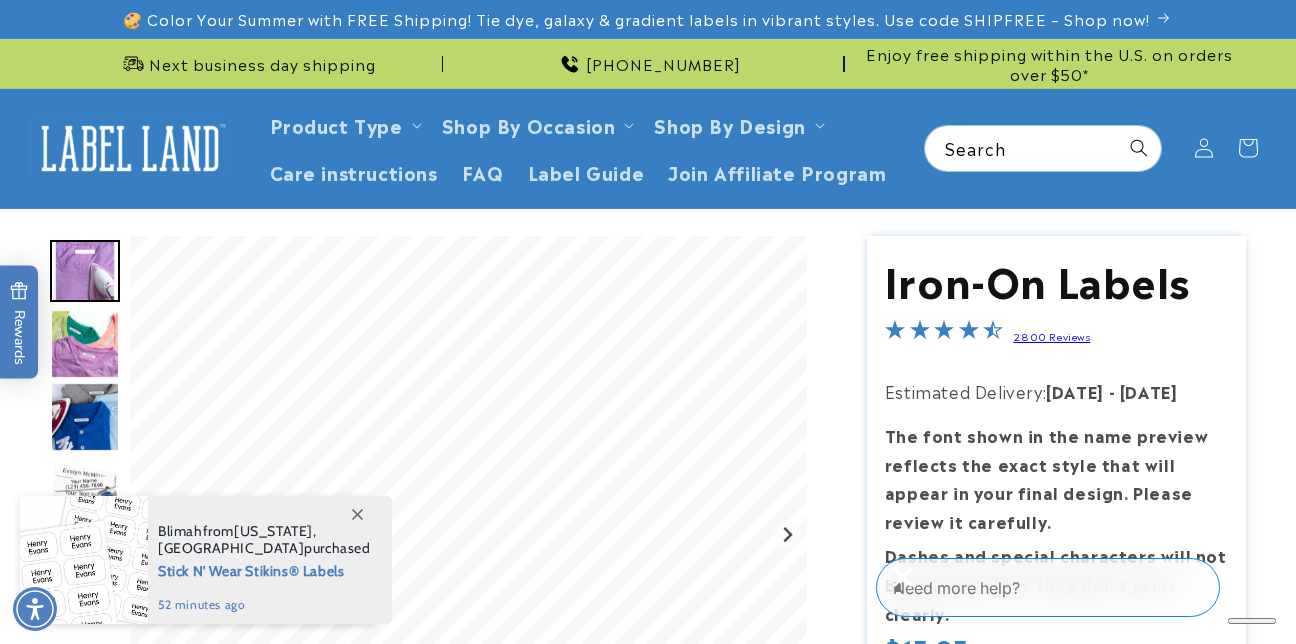 click 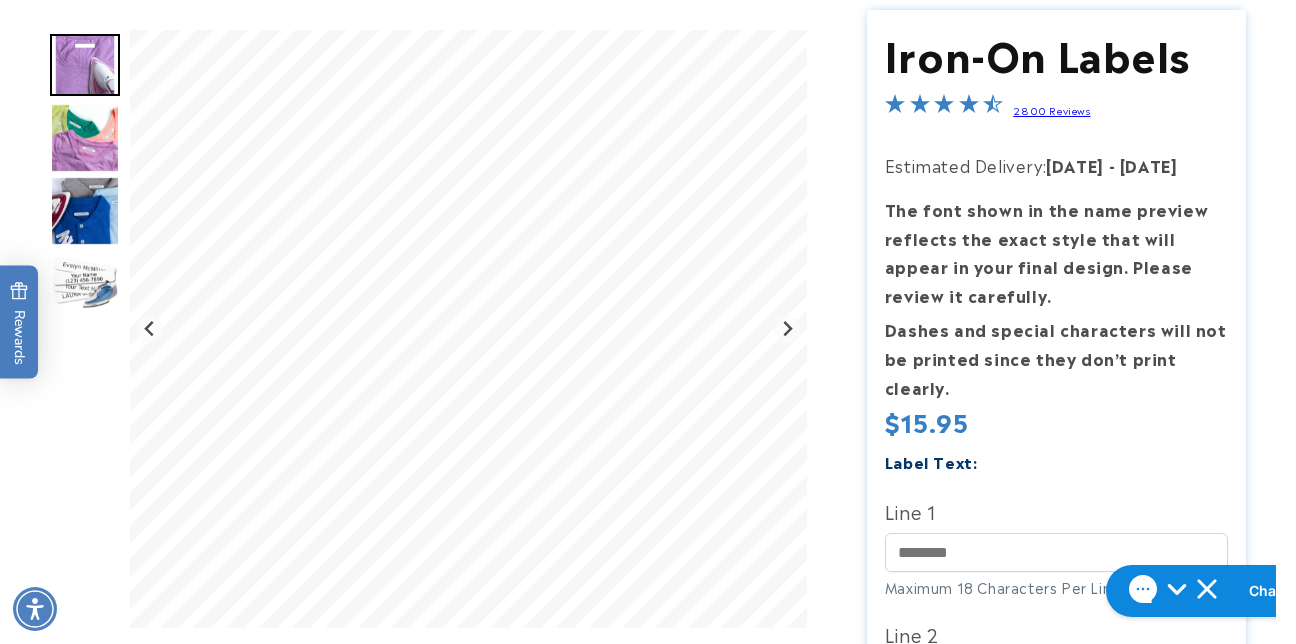 scroll, scrollTop: 320, scrollLeft: 0, axis: vertical 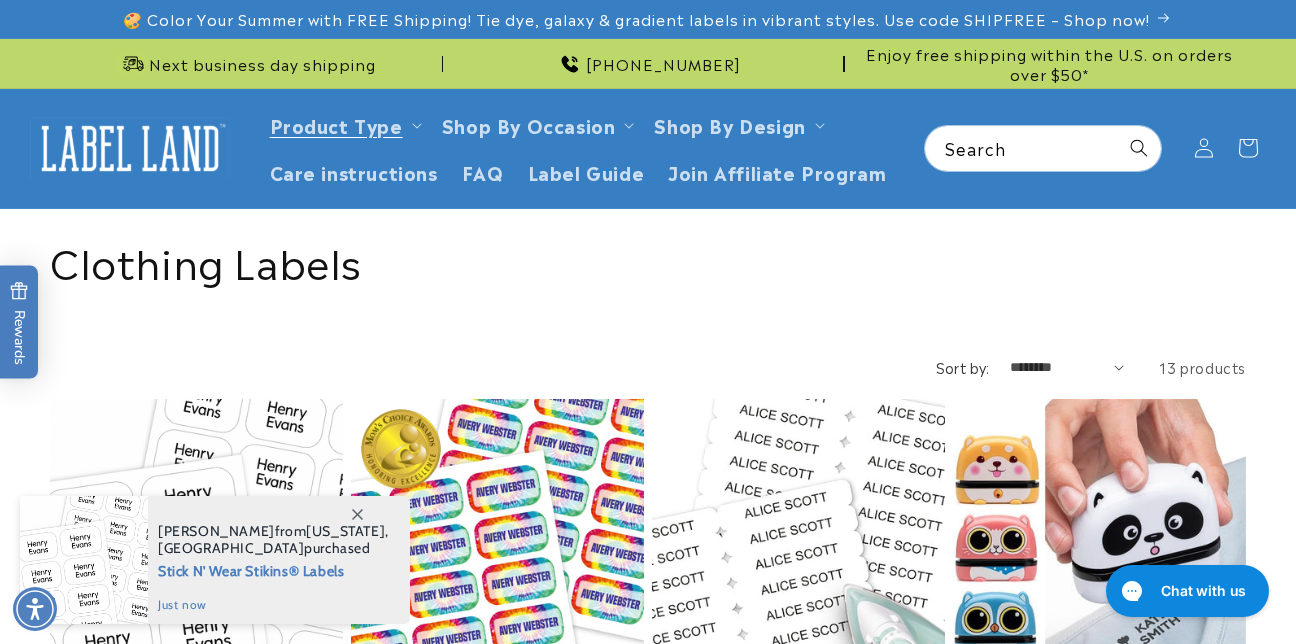 drag, startPoint x: 0, startPoint y: 0, endPoint x: 770, endPoint y: 382, distance: 859.5487 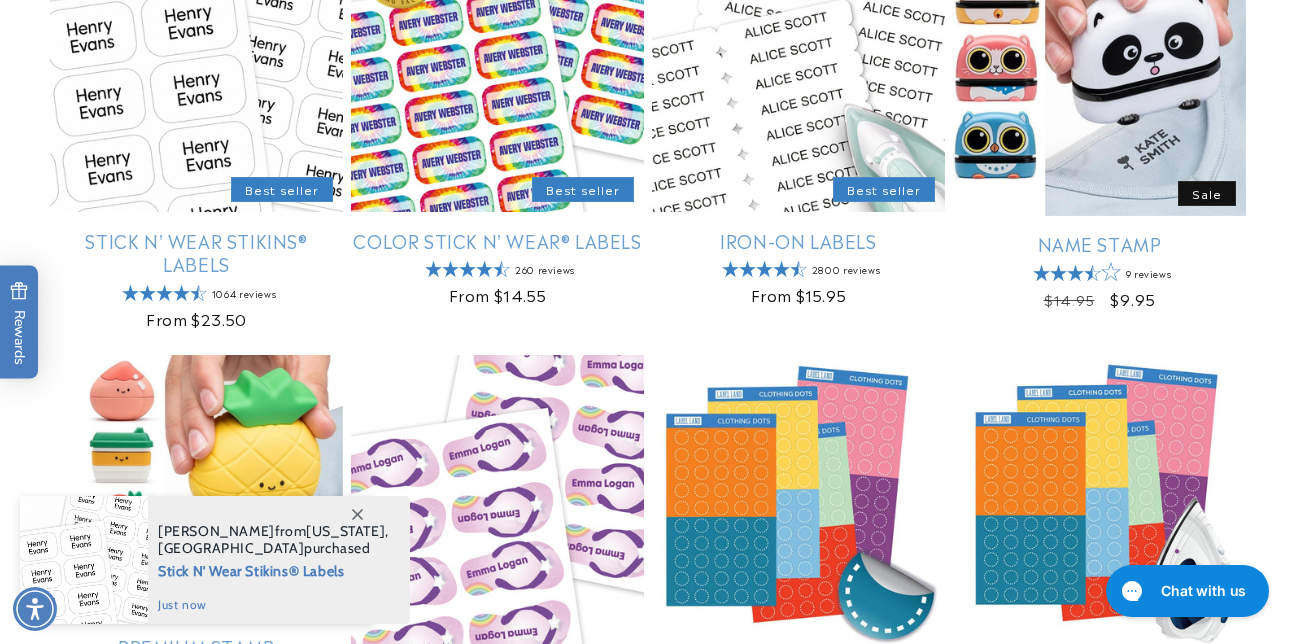 scroll, scrollTop: 613, scrollLeft: 0, axis: vertical 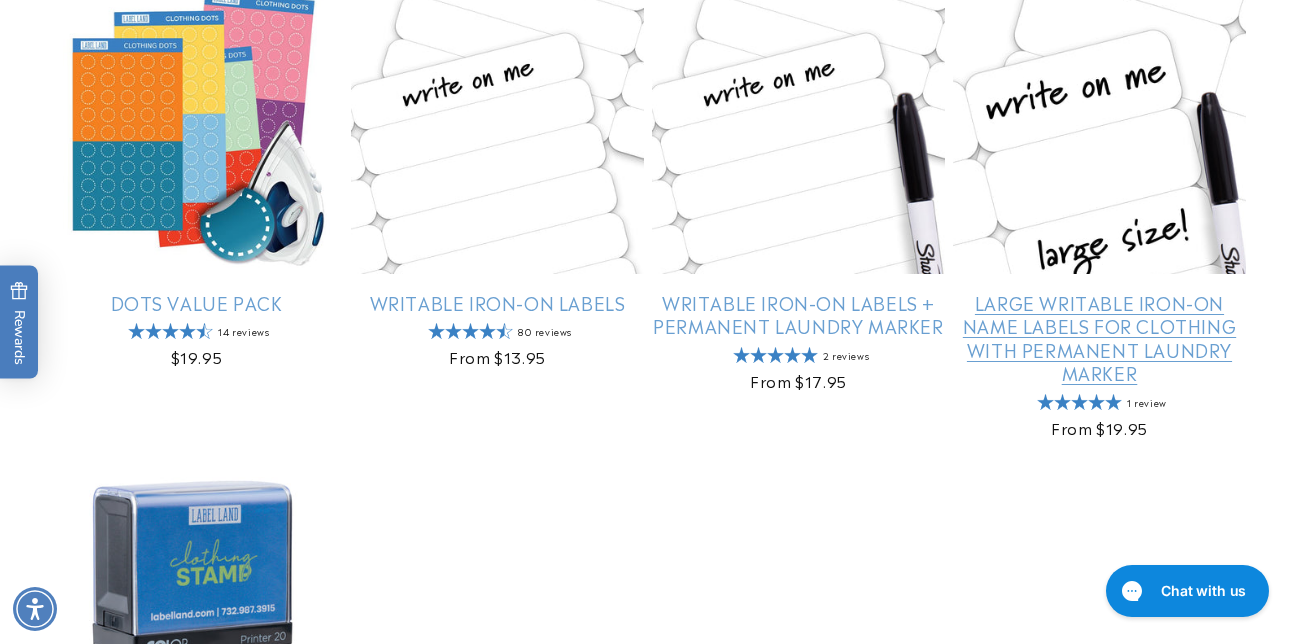 click on "Large Writable Iron-On Name Labels for Clothing with Permanent Laundry Marker" at bounding box center (1099, 338) 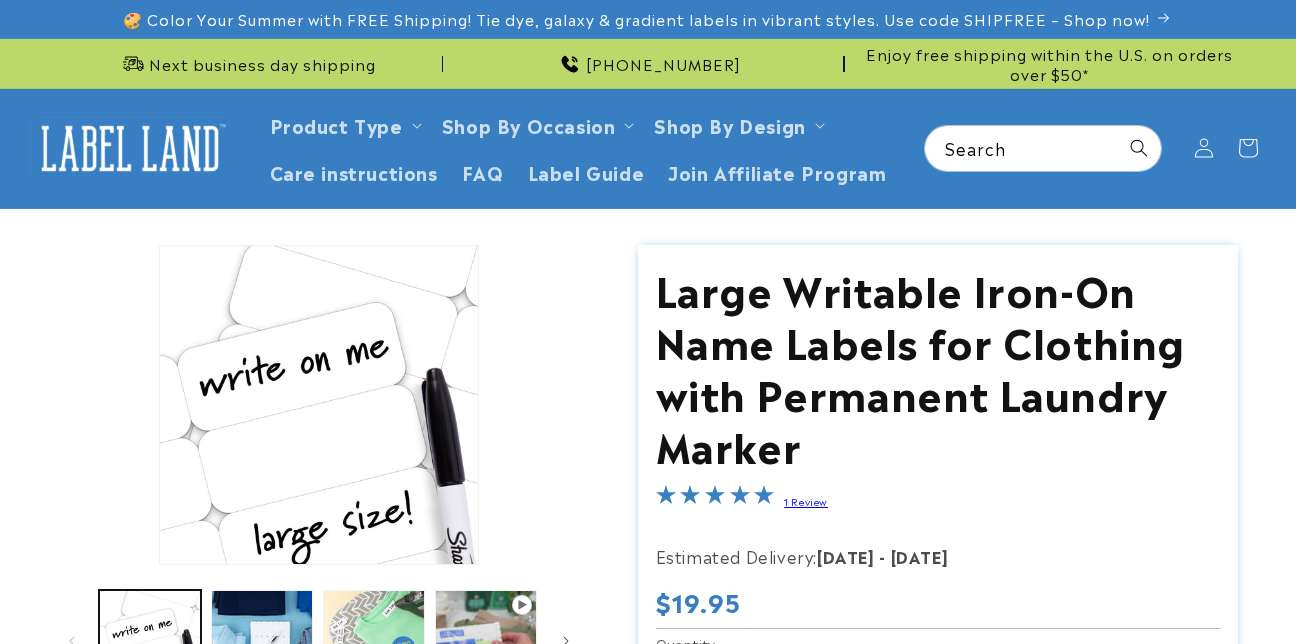 scroll, scrollTop: 0, scrollLeft: 0, axis: both 